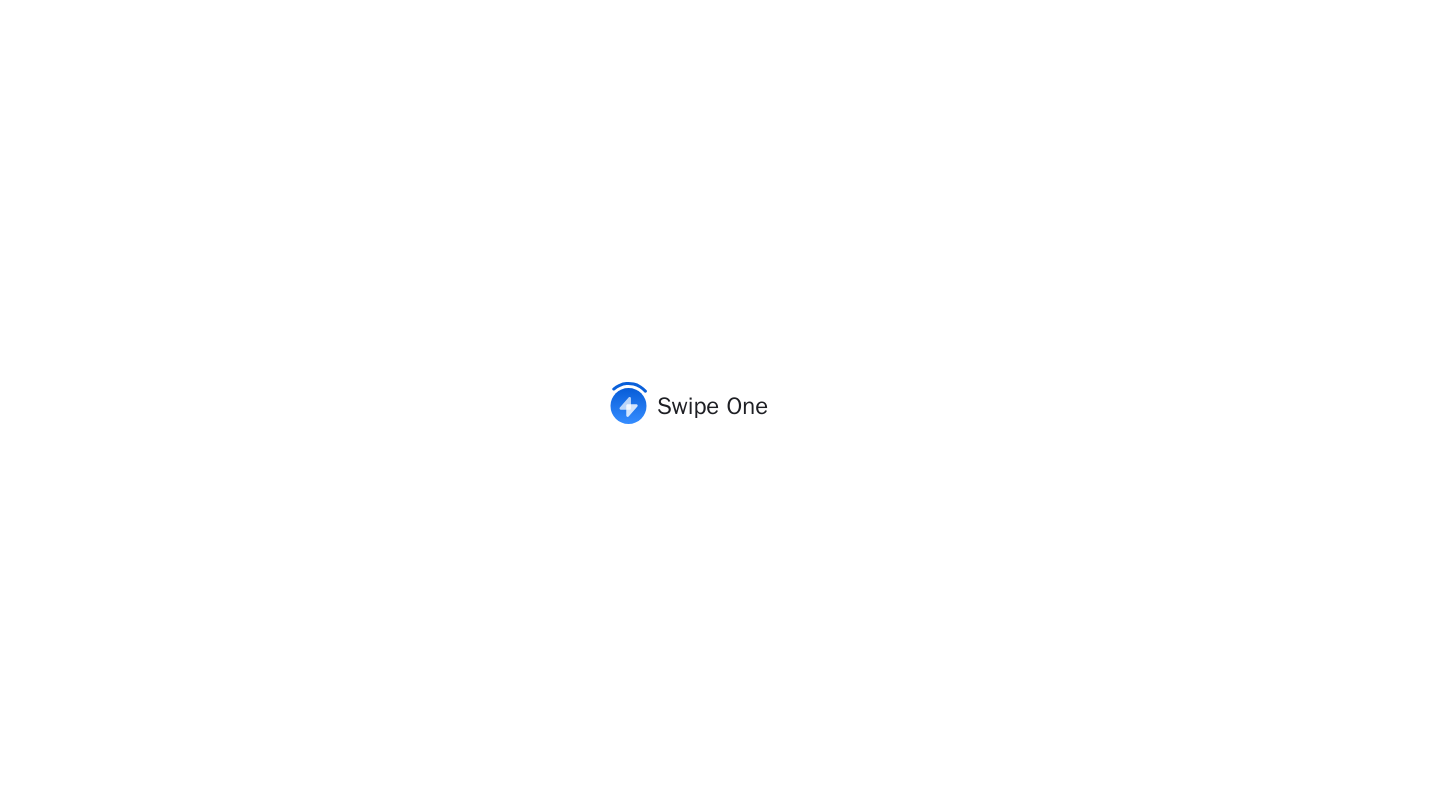 scroll, scrollTop: 0, scrollLeft: 0, axis: both 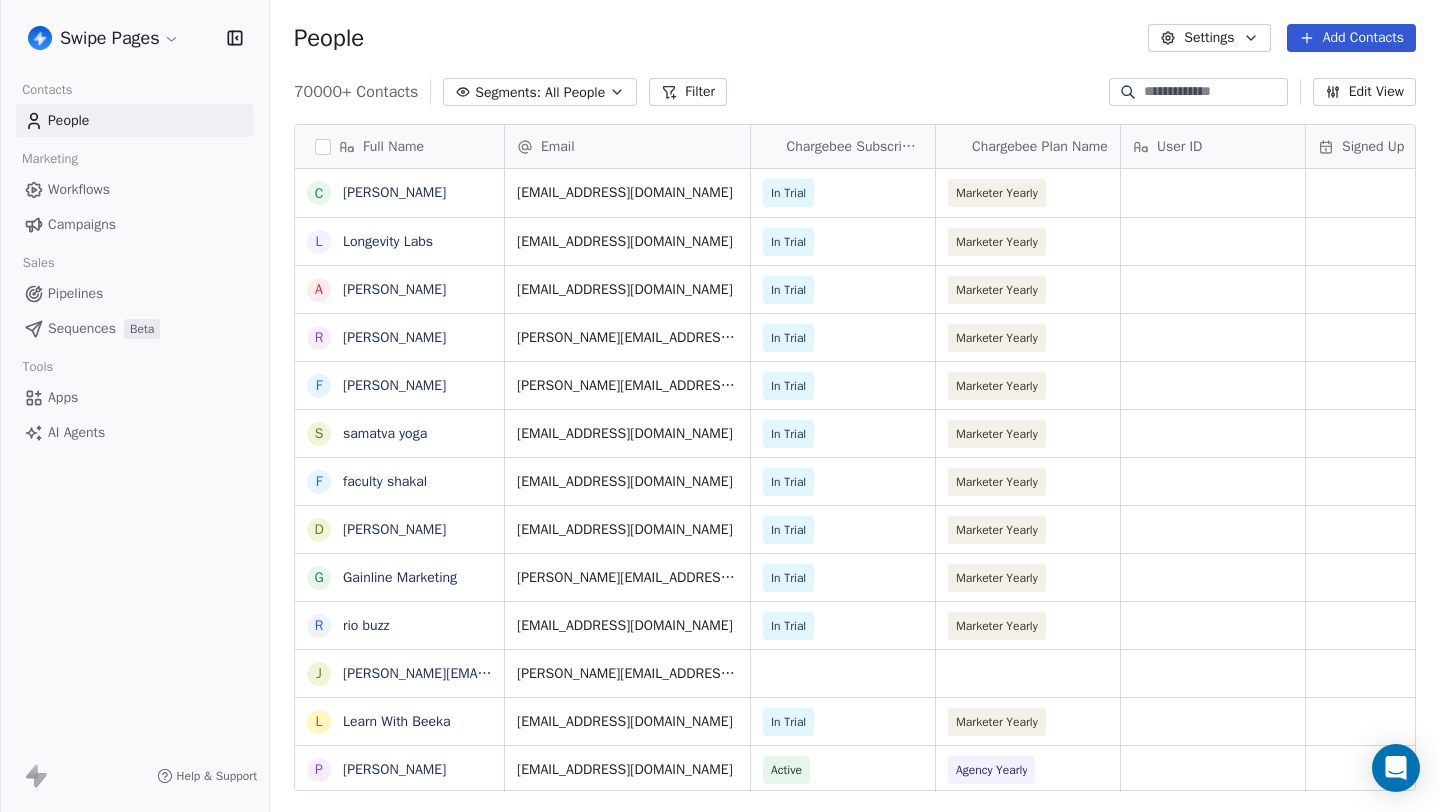 click on "Email" at bounding box center (625, 147) 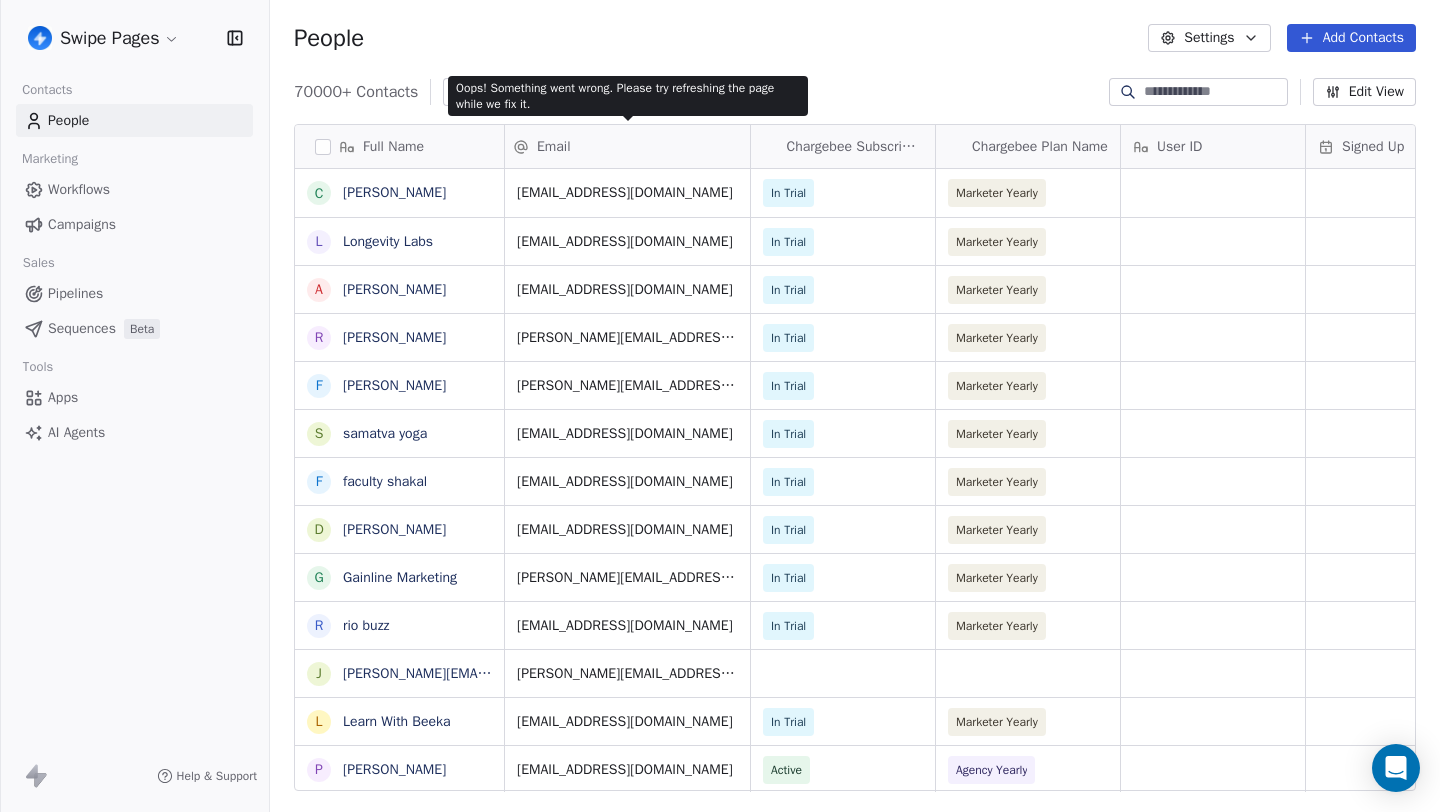 click on "Email" at bounding box center (625, 147) 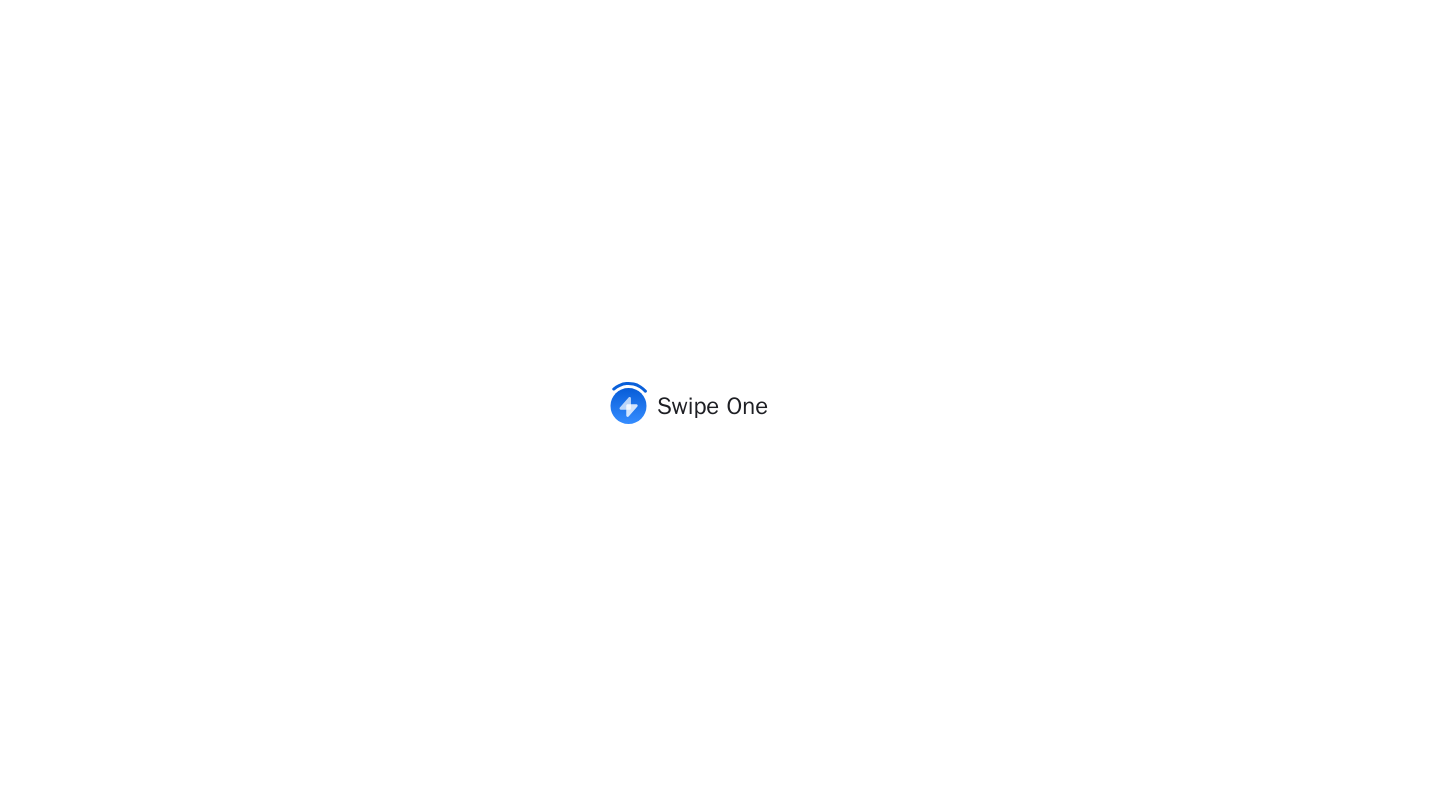scroll, scrollTop: 0, scrollLeft: 0, axis: both 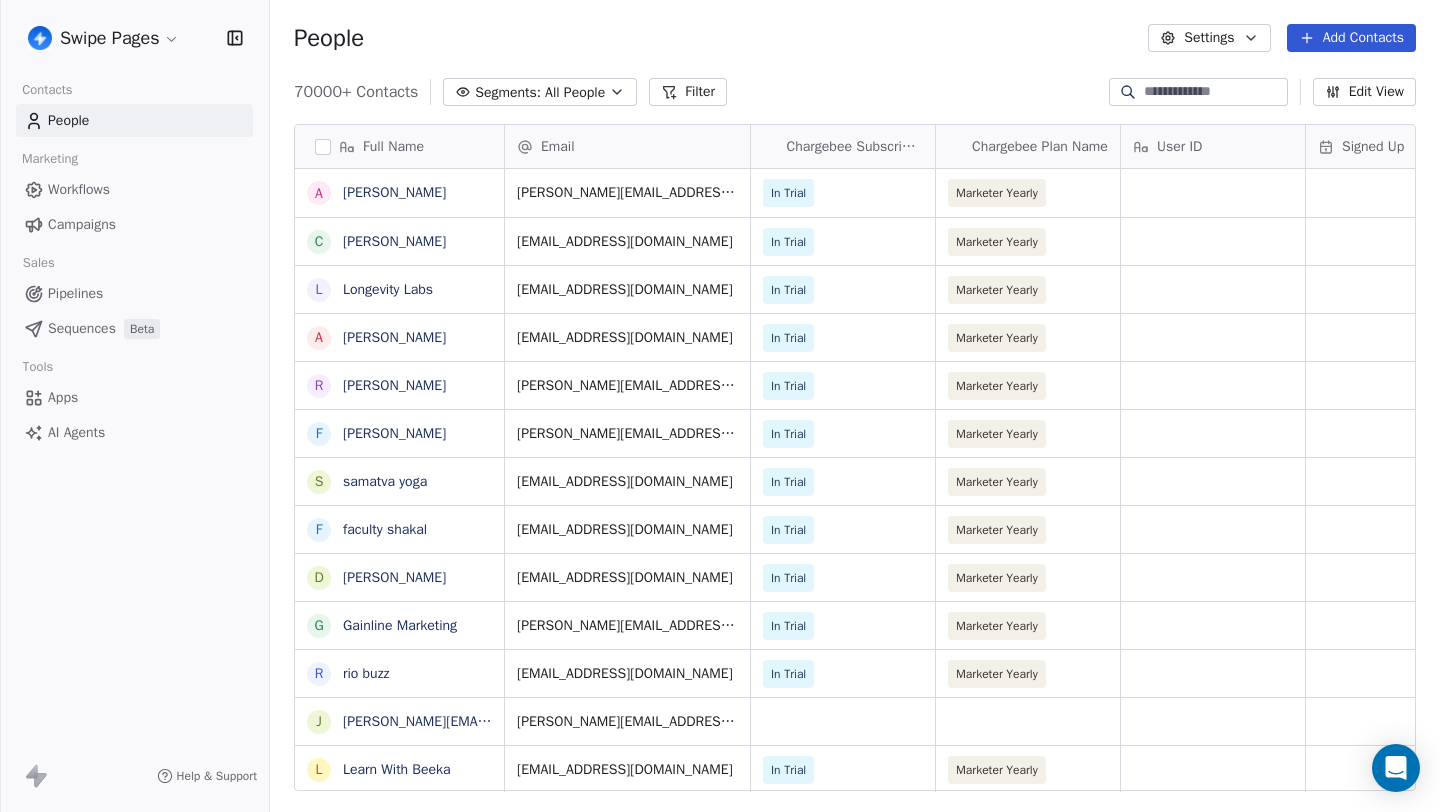 click on "Email" at bounding box center (627, 146) 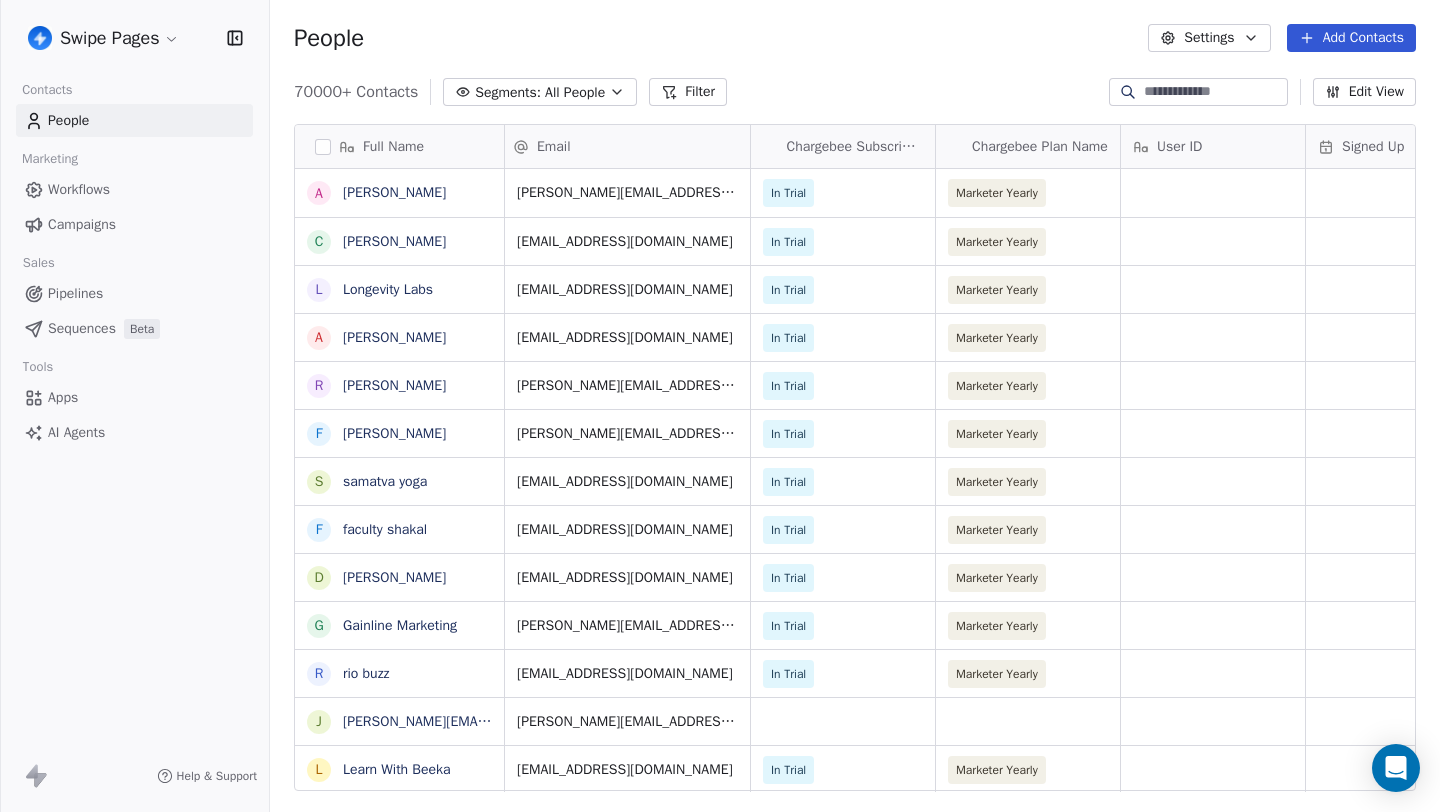 click on "Pipelines" at bounding box center (134, 293) 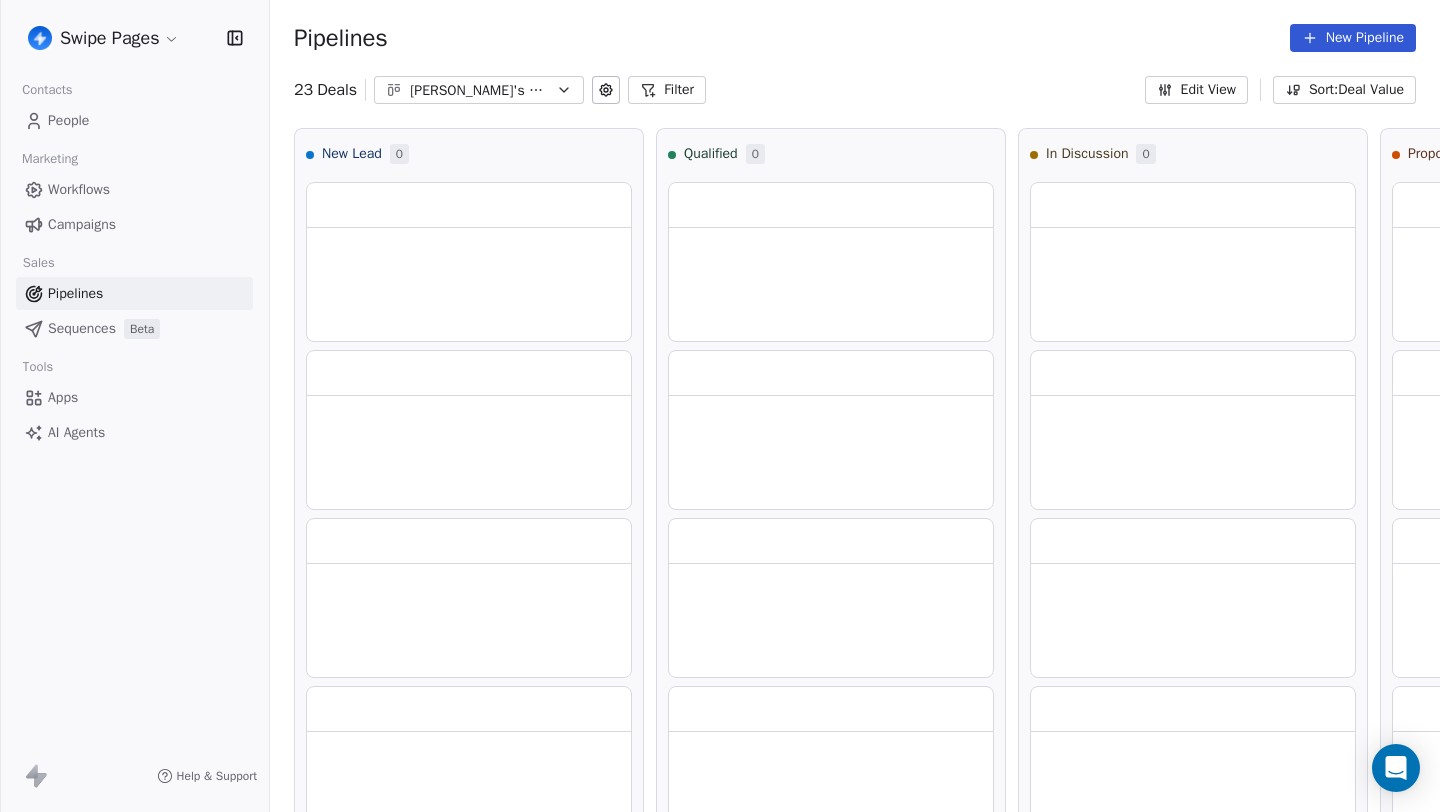 click 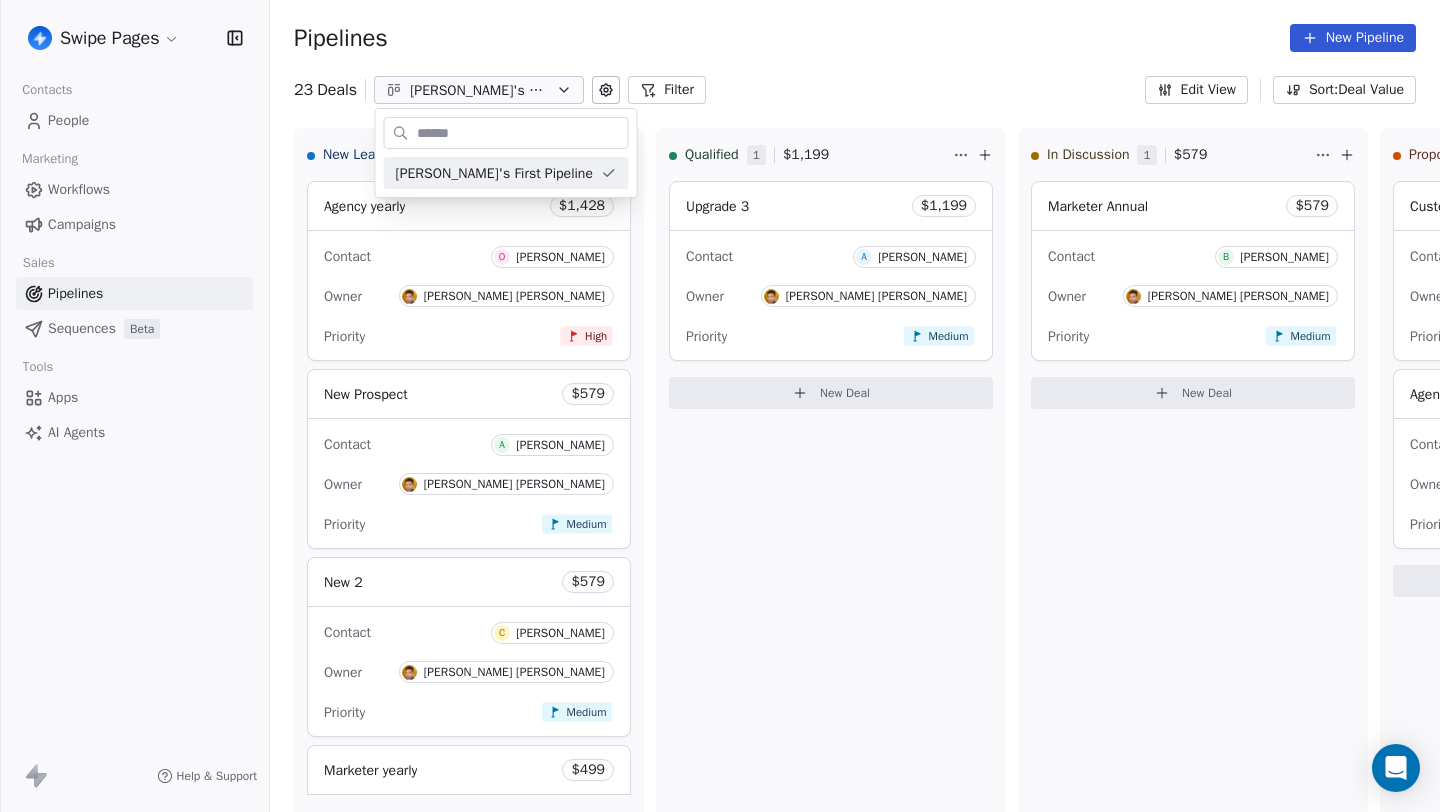click on "Swipe Pages Contacts People Marketing Workflows Campaigns Sales Pipelines Sequences Beta Tools Apps AI Agents Help & Support Pipelines  New Pipeline 23 Deals [PERSON_NAME]'s First Pipeline Filter  Edit View Sort:  Deal Value New Lead 4 $ 3,085 Agency yearly $ 1,428 Contact O [PERSON_NAME] Owner [PERSON_NAME] [PERSON_NAME] Priority High New Prospect $ 579 Contact A andy Owner [PERSON_NAME] [PERSON_NAME] Priority Medium New 2 $ 579 Contact C [PERSON_NAME] Owner [PERSON_NAME] [PERSON_NAME] Priority Medium Marketer yearly $ 499 Contact M [PERSON_NAME] Owner [PERSON_NAME] [PERSON_NAME] Priority Medium New Deal Qualified 1 $ 1,199 Upgrade 3 $ 1,199 Contact A [PERSON_NAME] Owner [PERSON_NAME] [PERSON_NAME] Priority Medium New Deal In Discussion 1 $ 579 Marketer Annual $ 579 Contact B [PERSON_NAME] Owner [PERSON_NAME] [PERSON_NAME] Priority Medium New Deal Proposal 2 $ 4,427 Custom Visits Traffic $ 2,999 Contact I instituto sise Owner [PERSON_NAME] [PERSON_NAME] Priority Medium Agency Yearly $ 1,428 Contact P [PERSON_NAME] Owner [PERSON_NAME] [PERSON_NAME] Priority High 4 $" at bounding box center (720, 406) 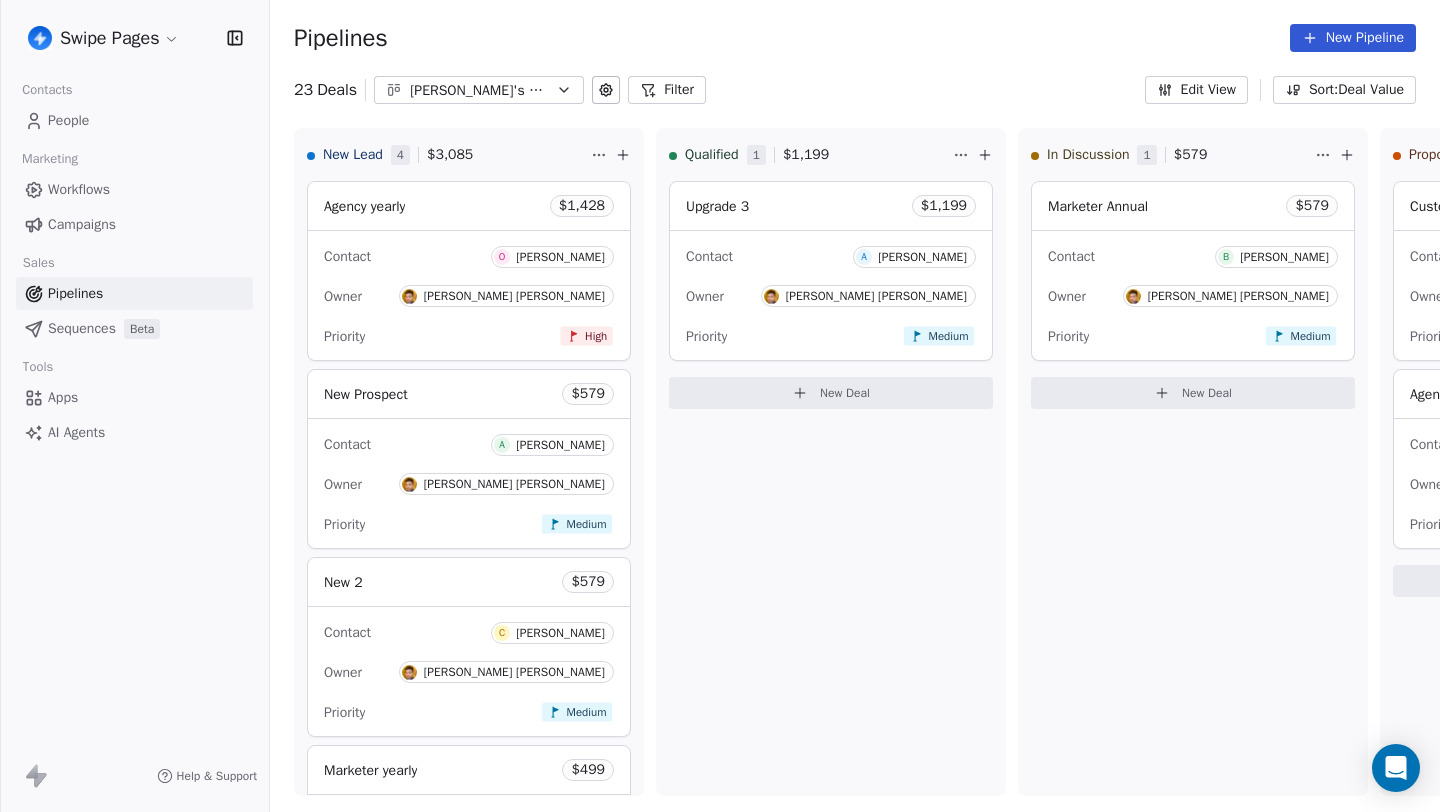 click on "Swipe Pages Contacts People Marketing Workflows Campaigns Sales Pipelines Sequences Beta Tools Apps AI Agents Help & Support Pipelines  New Pipeline 23 Deals [PERSON_NAME]'s First Pipeline Filter  Edit View Sort:  Deal Value New Lead 4 $ 3,085 Agency yearly $ 1,428 Contact O [PERSON_NAME] Owner [PERSON_NAME] [PERSON_NAME] Priority High New Prospect $ 579 Contact A andy Owner [PERSON_NAME] [PERSON_NAME] Priority Medium New 2 $ 579 Contact C [PERSON_NAME] Owner [PERSON_NAME] [PERSON_NAME] Priority Medium Marketer yearly $ 499 Contact M [PERSON_NAME] Owner [PERSON_NAME] [PERSON_NAME] Priority Medium New Deal Qualified 1 $ 1,199 Upgrade 3 $ 1,199 Contact A [PERSON_NAME] Owner [PERSON_NAME] [PERSON_NAME] Priority Medium New Deal In Discussion 1 $ 579 Marketer Annual $ 579 Contact B [PERSON_NAME] Owner [PERSON_NAME] [PERSON_NAME] Priority Medium New Deal Proposal 2 $ 4,427 Custom Visits Traffic $ 2,999 Contact I instituto sise Owner [PERSON_NAME] [PERSON_NAME] Priority Medium Agency Yearly $ 1,428 Contact P [PERSON_NAME] Owner [PERSON_NAME] [PERSON_NAME] Priority High 4 $" at bounding box center (720, 406) 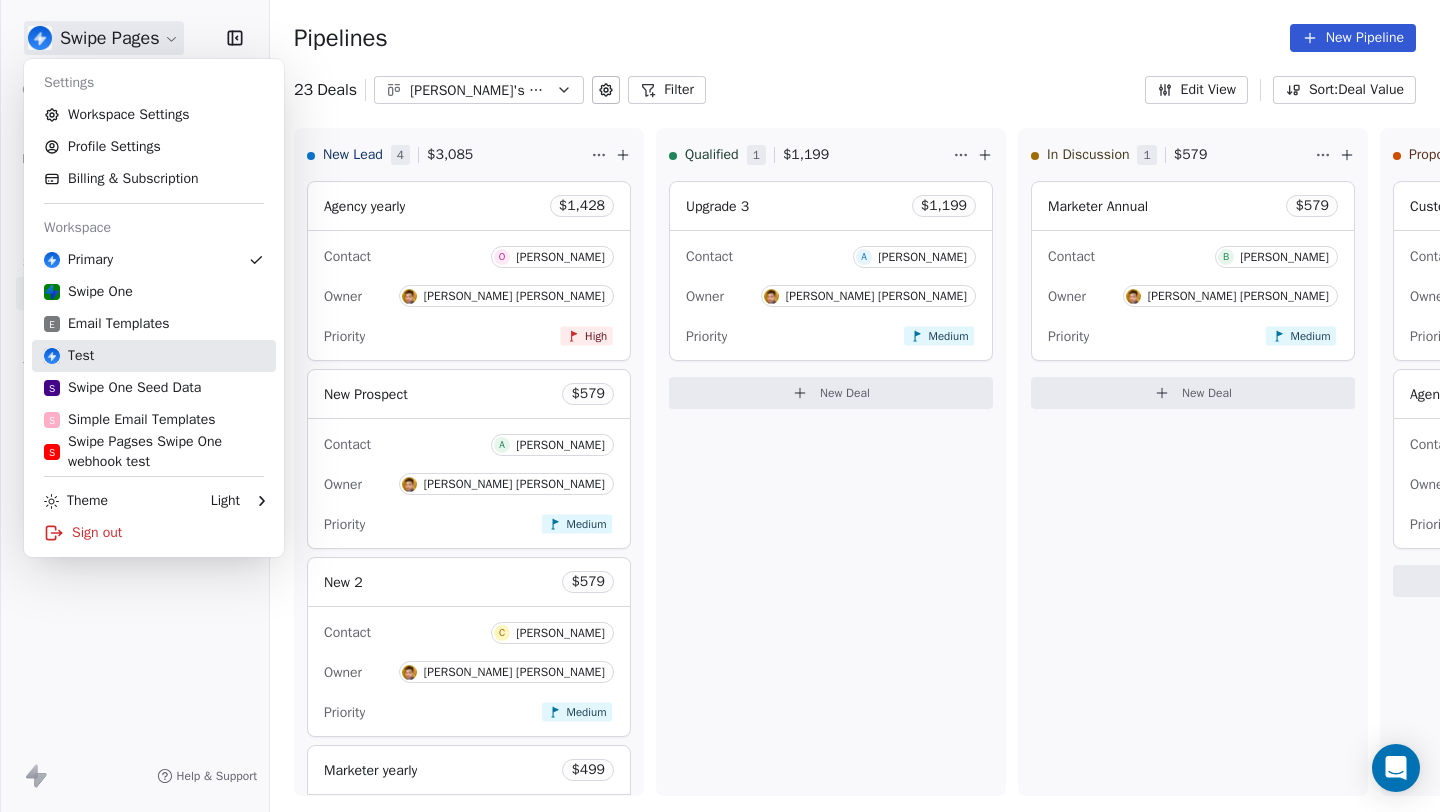 click on "Test" at bounding box center [154, 356] 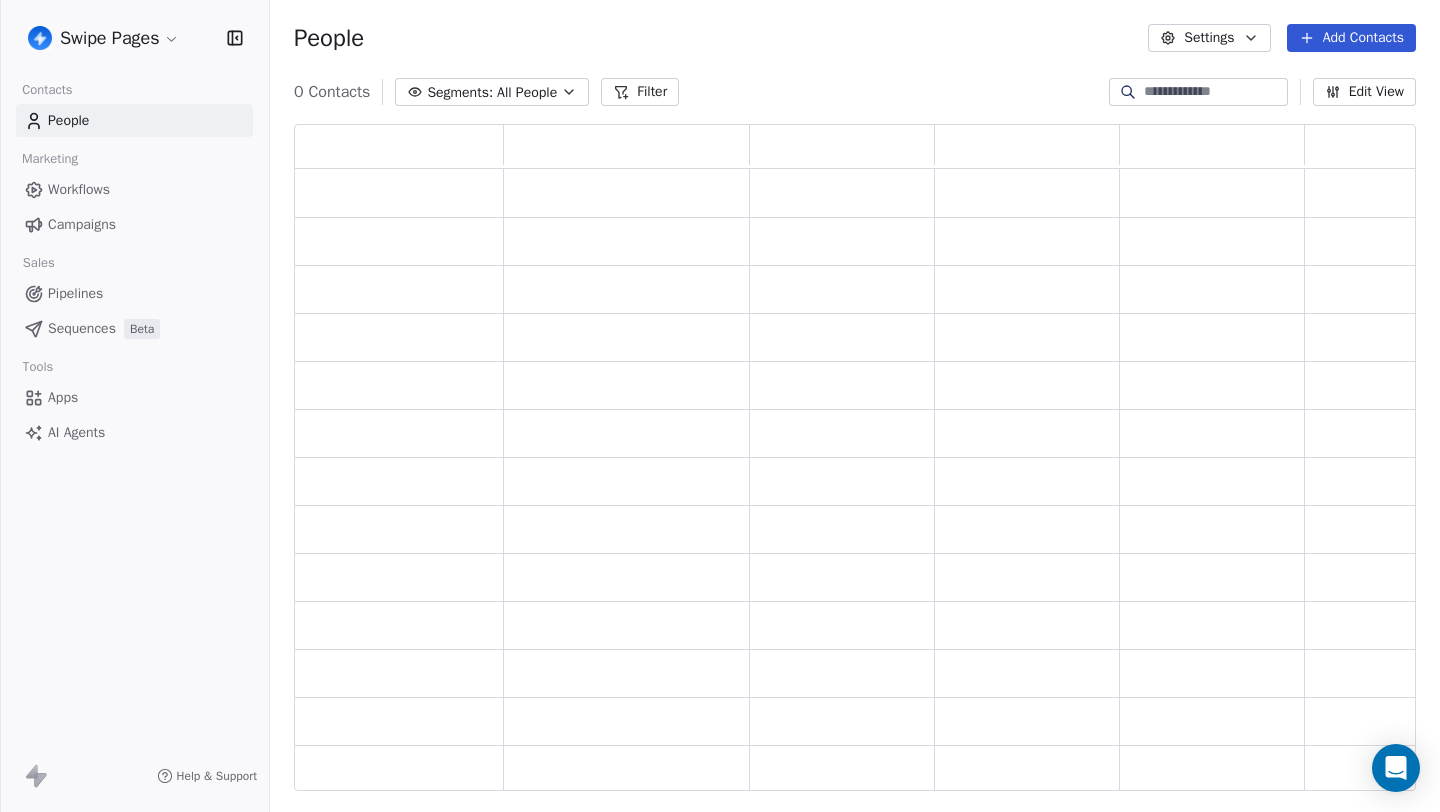 scroll, scrollTop: 1, scrollLeft: 1, axis: both 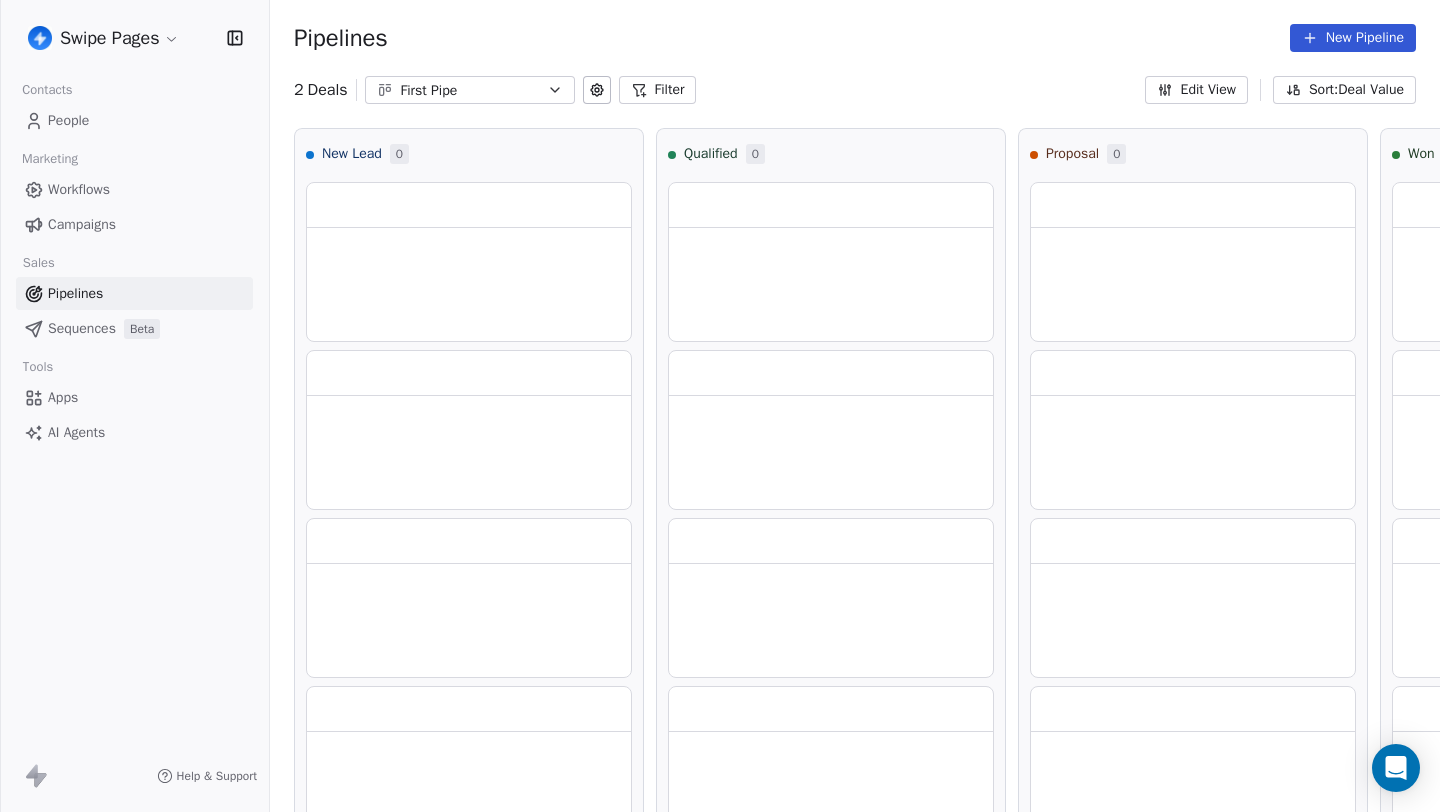 click on "First Pipe" at bounding box center (470, 90) 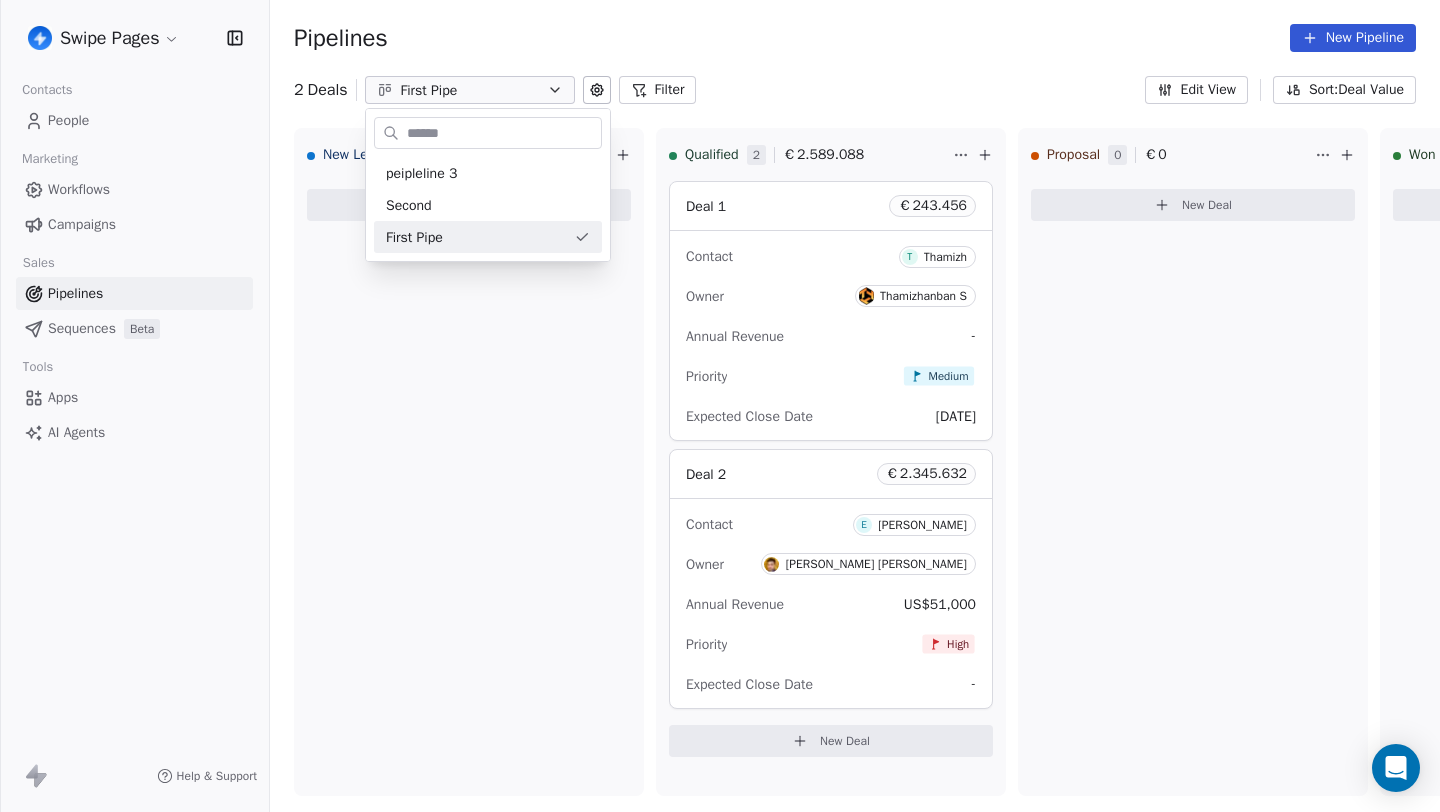 click on "Swipe Pages Contacts People Marketing Workflows Campaigns Sales Pipelines Sequences Beta Tools Apps AI Agents Help & Support Pipelines  New Pipeline 2 Deals First Pipe Filter  Edit View Sort:  Deal Value New Lead 0 € 0 New Deal Qualified 2 € 2.589.088 Deal 1 € 243.456 Contact T Thamizh Owner Thamizhanban S Annual Revenue - Priority Medium Expected Close Date [DATE] Deal 2 € [PHONE_NUMBER] Contact E [PERSON_NAME] Owner [PERSON_NAME] [PERSON_NAME] Annual Revenue US$51,000 Priority High Expected Close Date - New Deal Proposal 0 € 0 New Deal Won 0 € 0 New Deal Lost 0 € 0 New Deal
To pick up a draggable item, press the space bar.
While dragging, use the arrow keys to move the item.
Press space again to drop the item in its new position, or press escape to cancel.
peipleline 3 Second First Pipe" at bounding box center (720, 406) 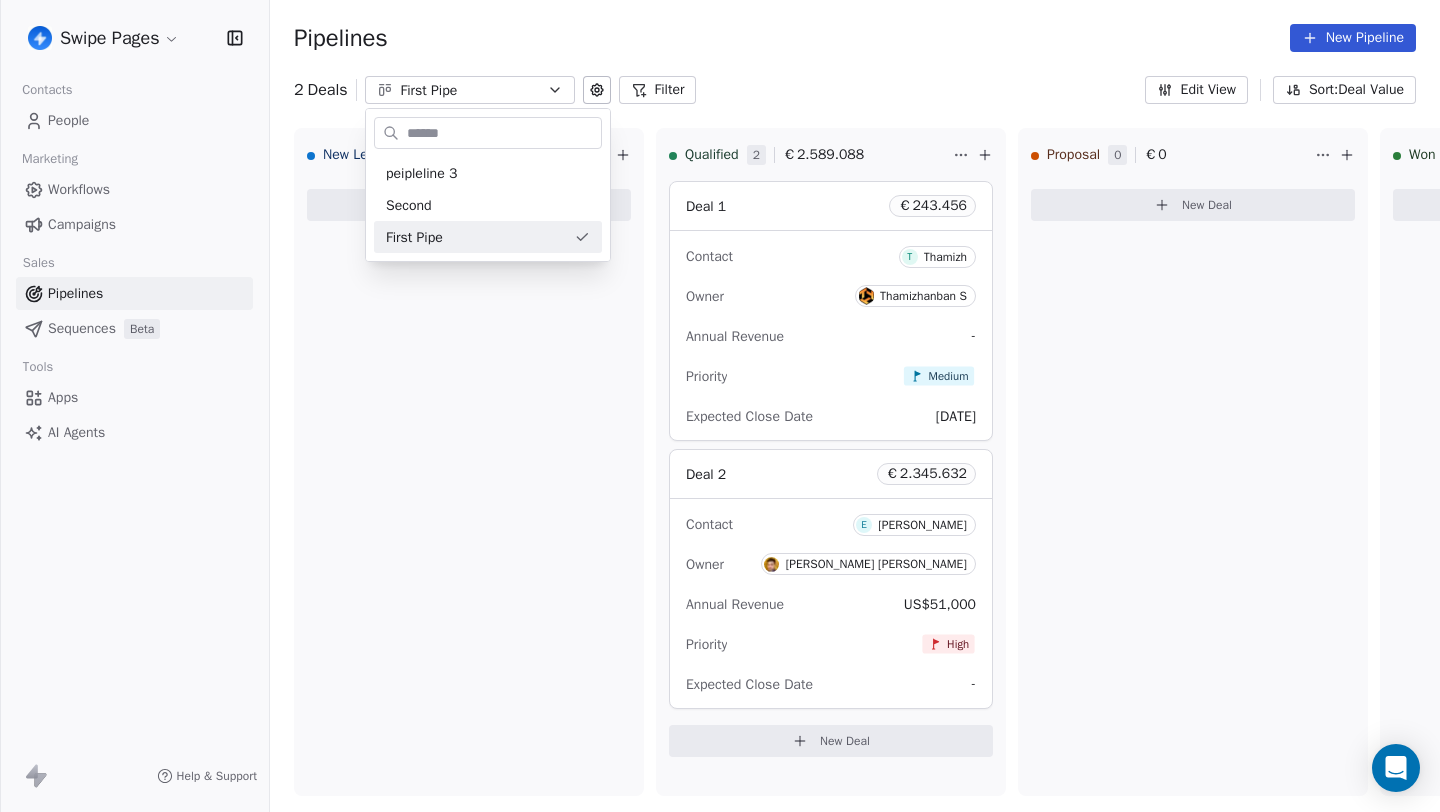 click 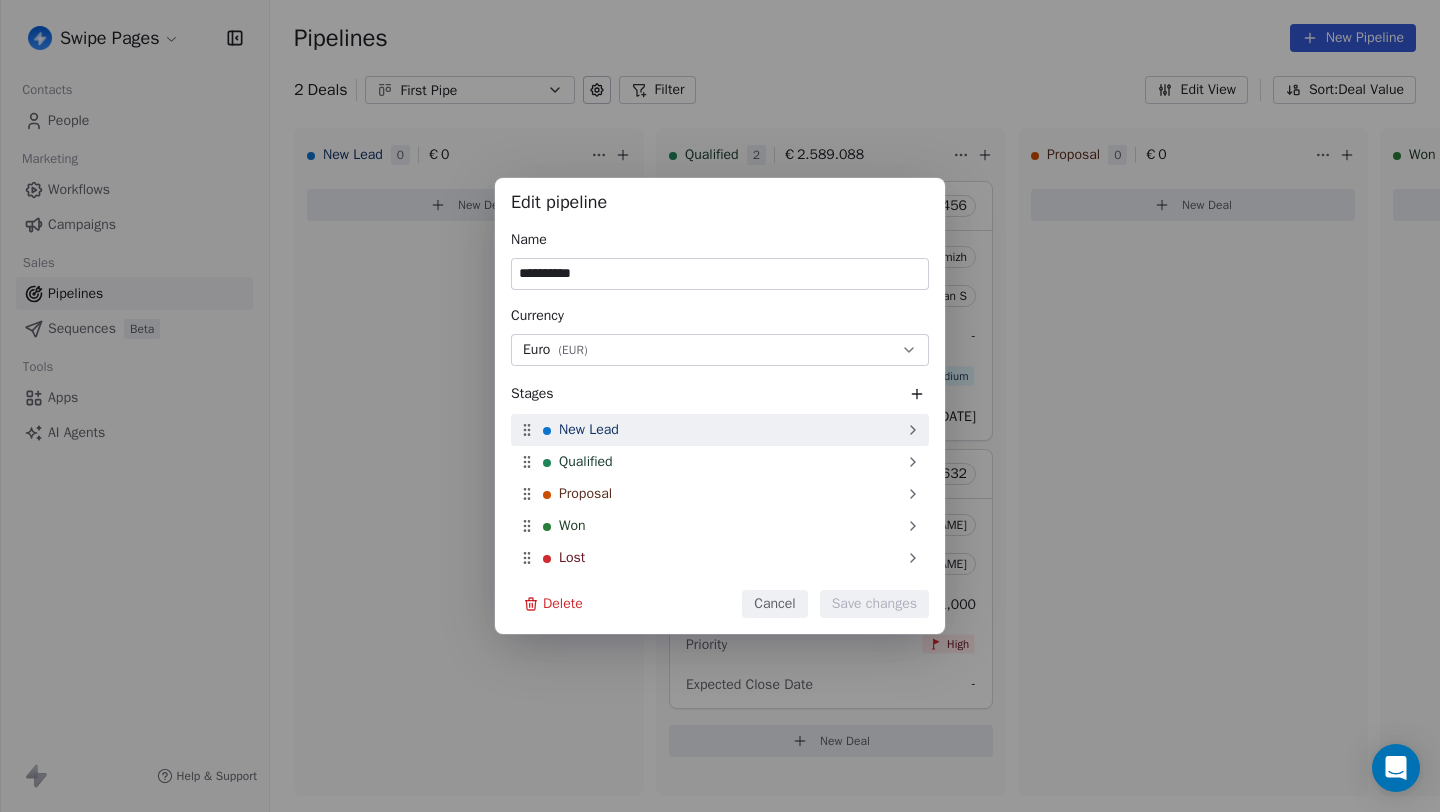 click 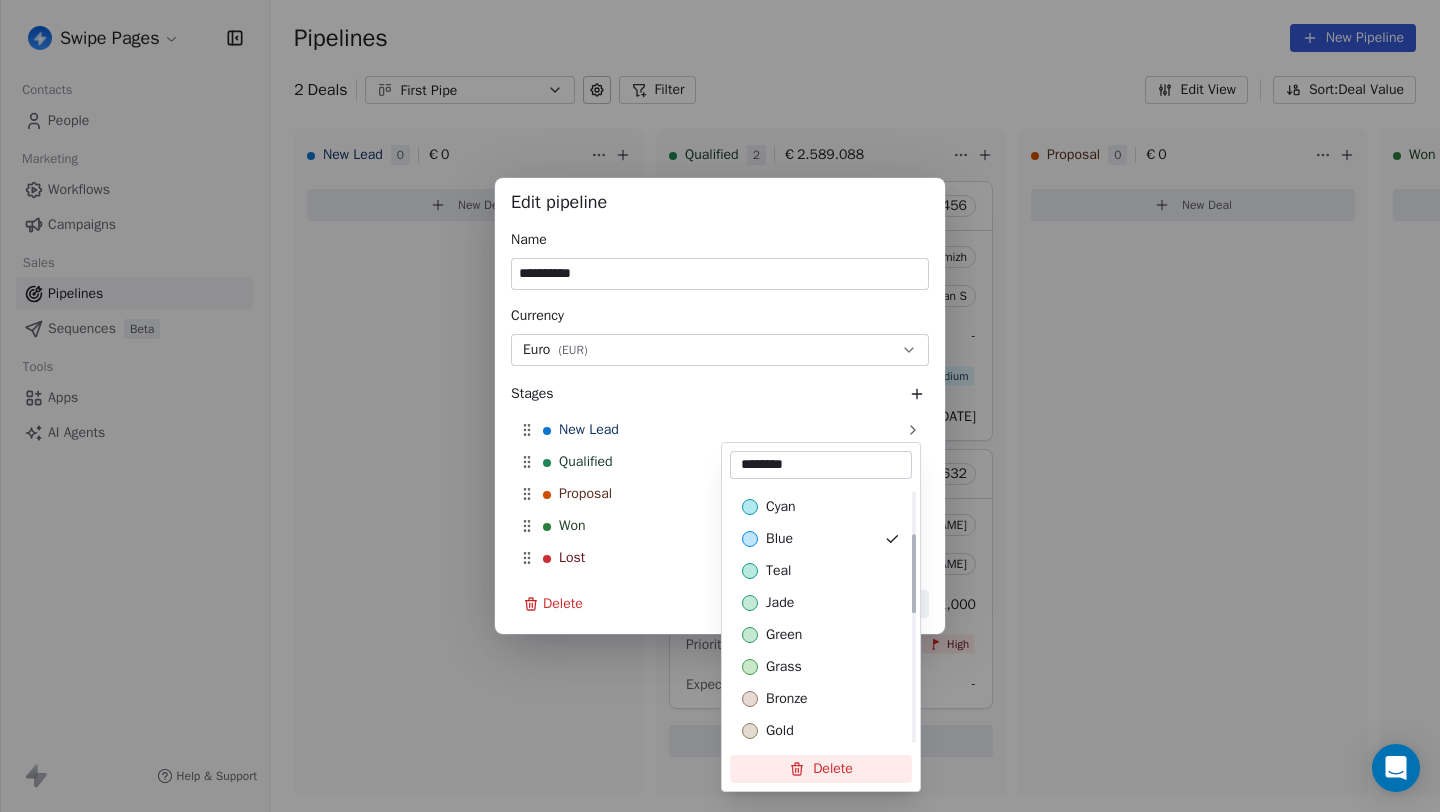 scroll, scrollTop: 572, scrollLeft: 0, axis: vertical 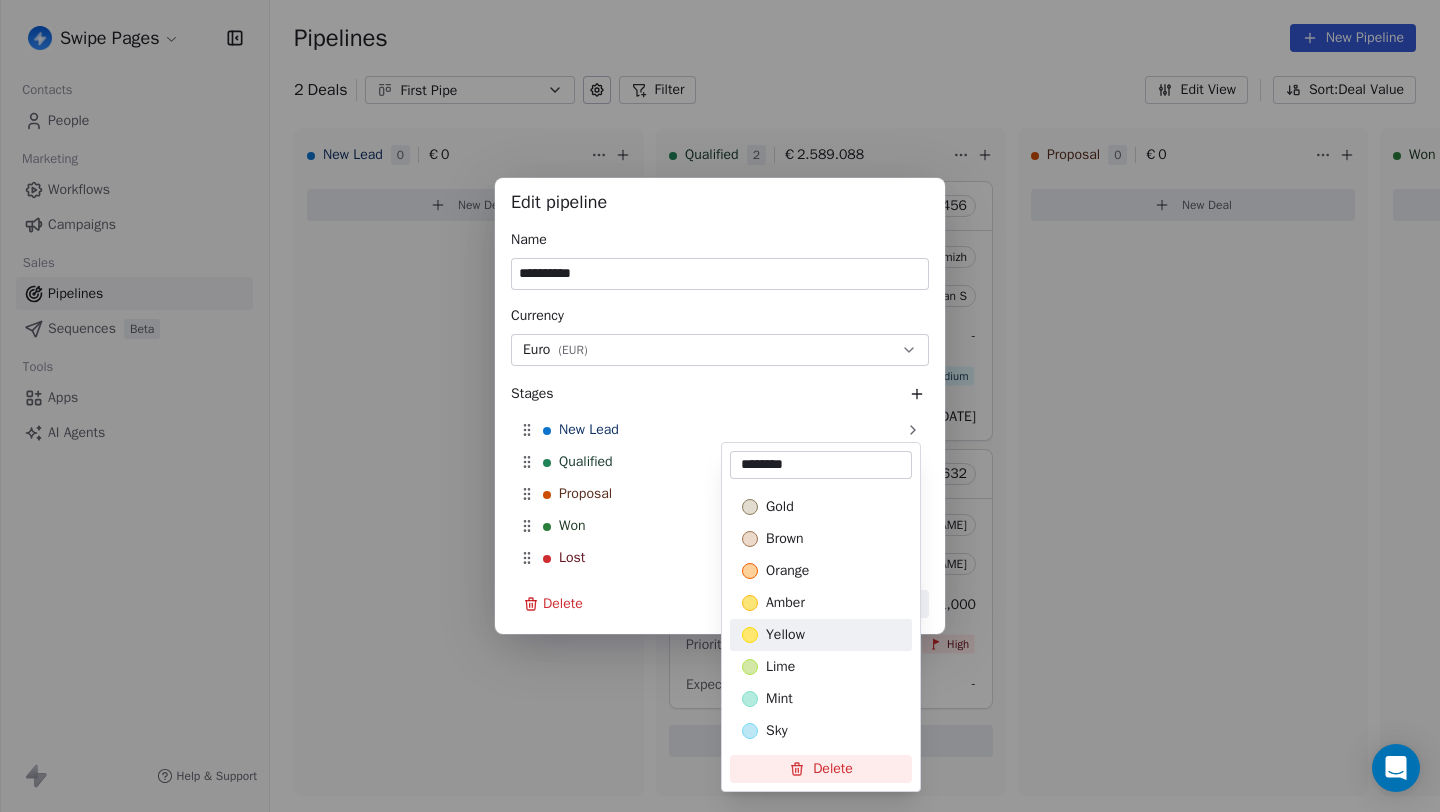 click on "**********" at bounding box center (720, 406) 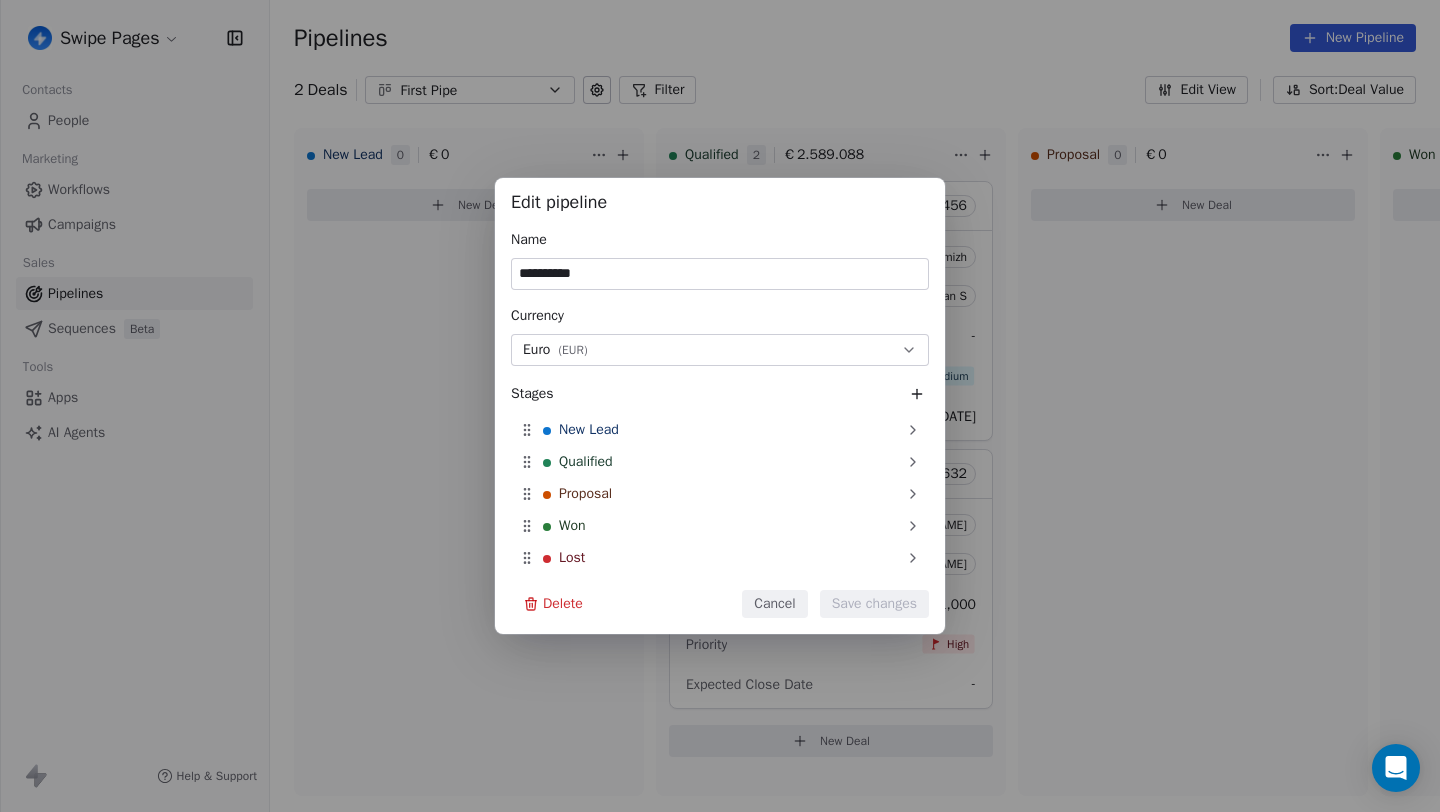 click on "**********" at bounding box center (720, 406) 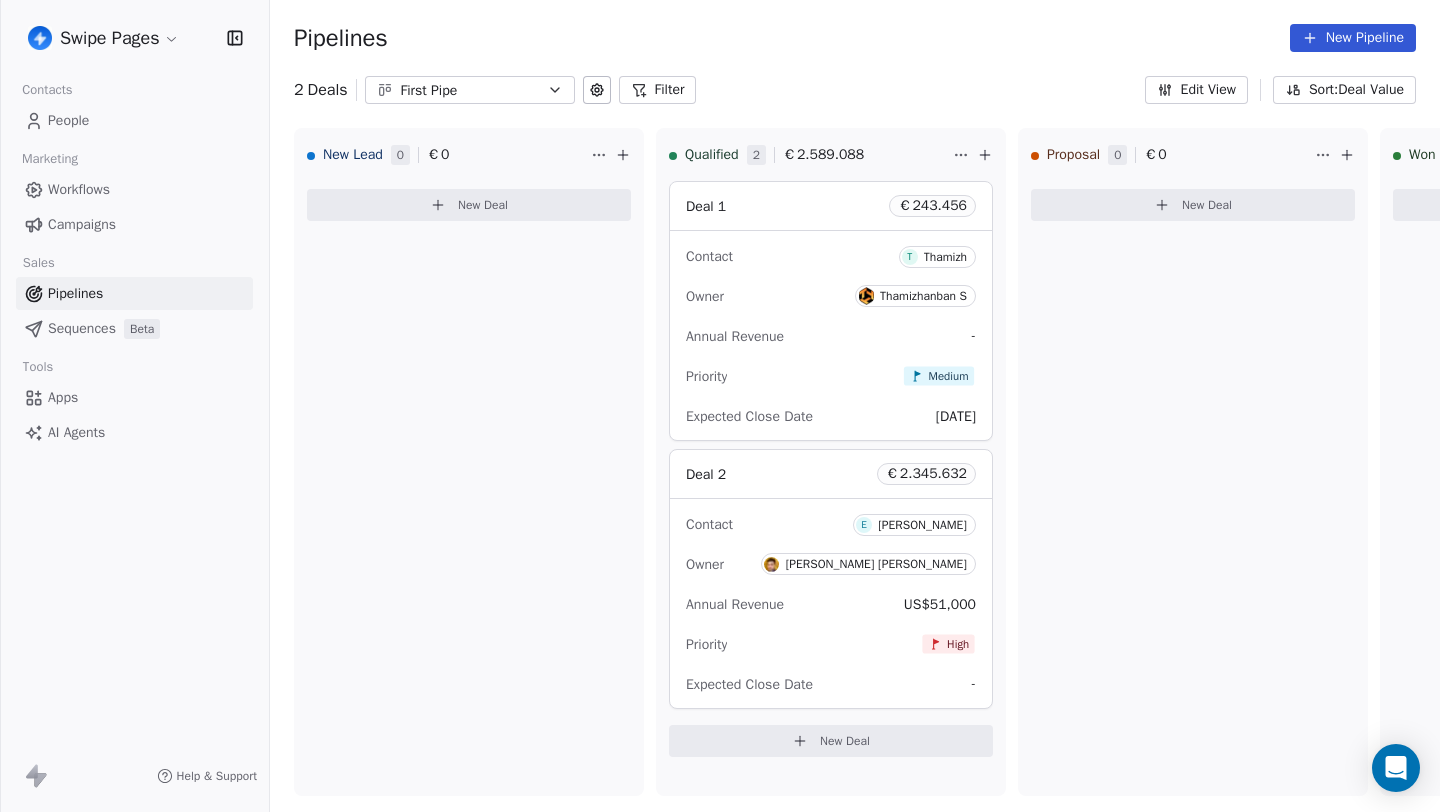 click on "2 Deals First Pipe Filter  Edit View Sort:  Deal Value" at bounding box center [855, 90] 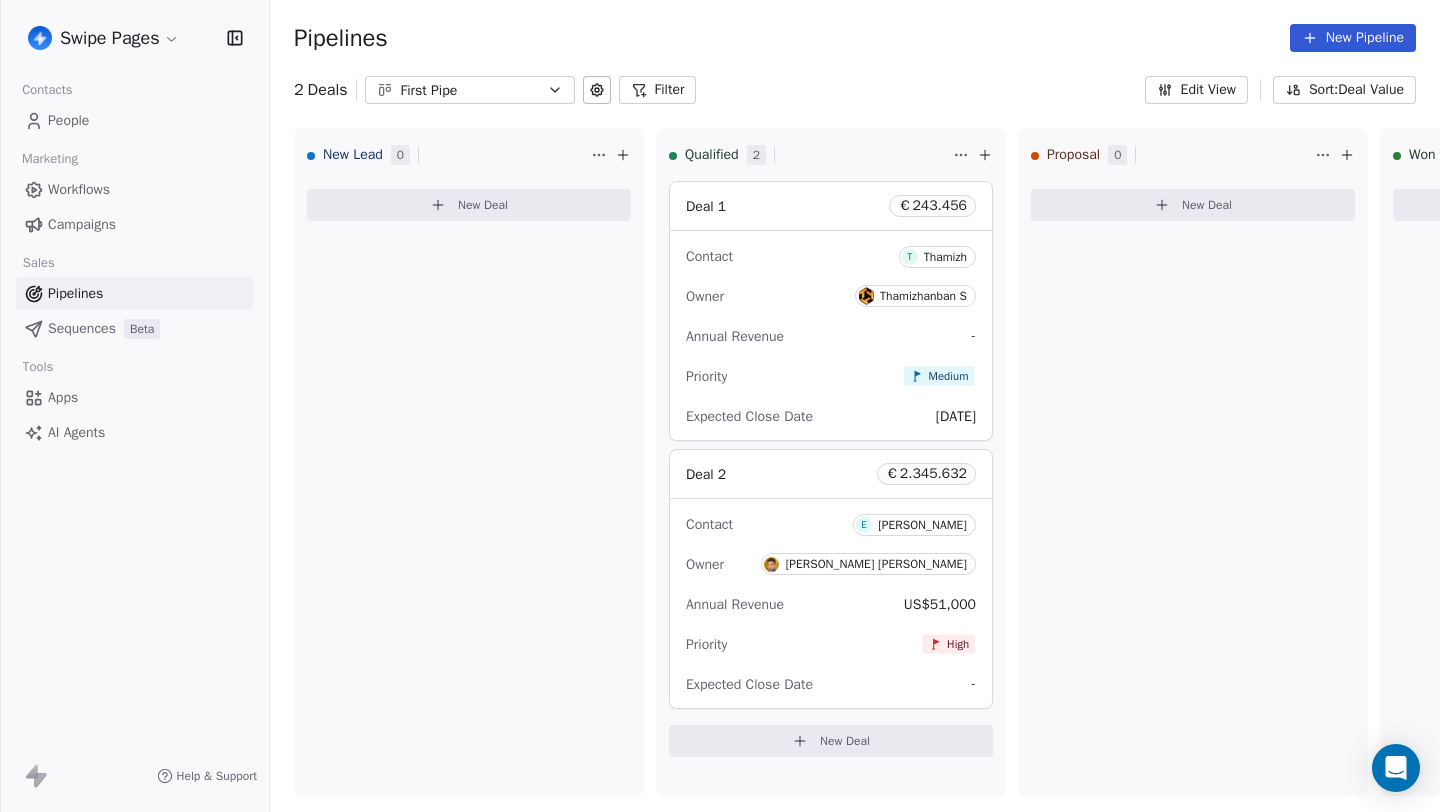 click on "People" at bounding box center [134, 120] 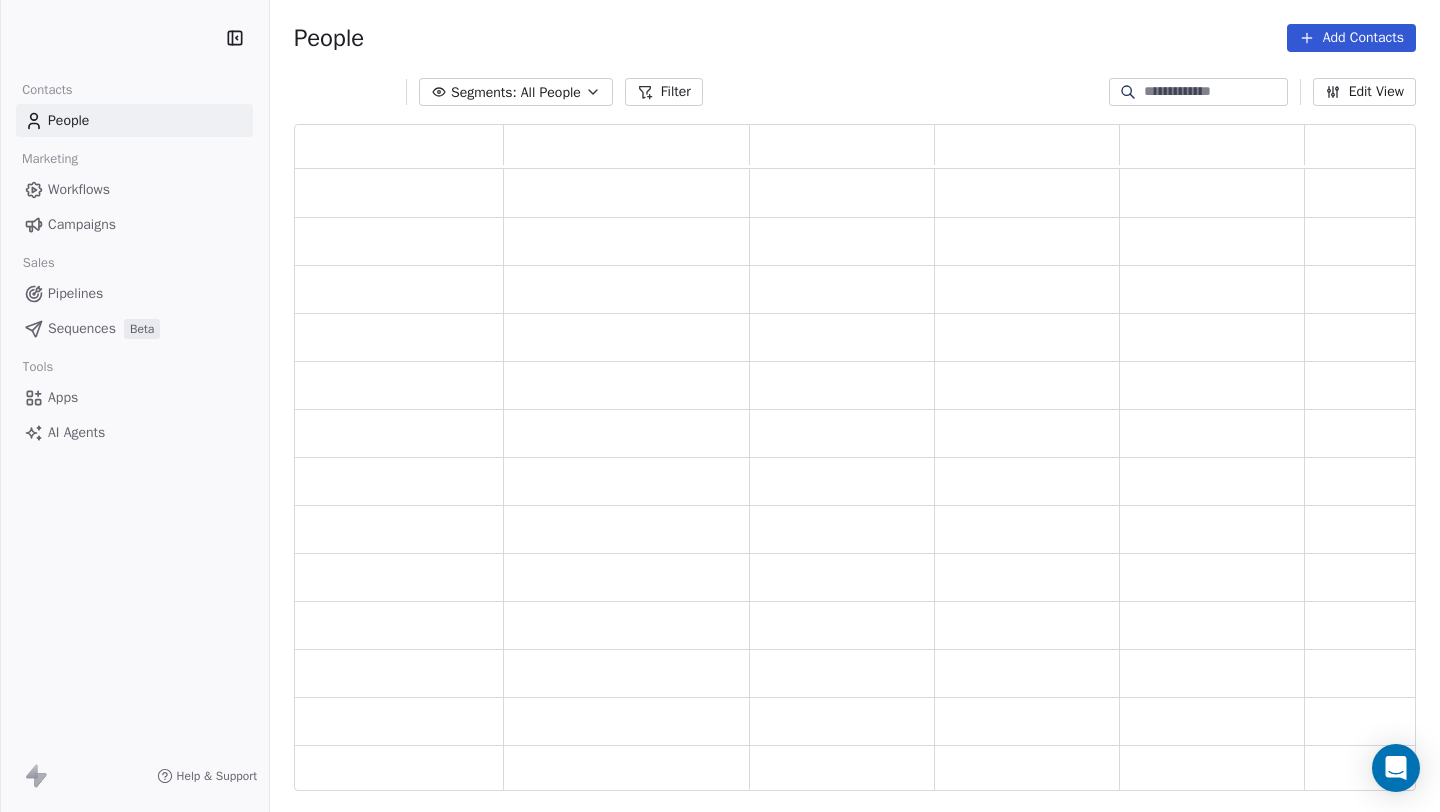 scroll, scrollTop: 0, scrollLeft: 0, axis: both 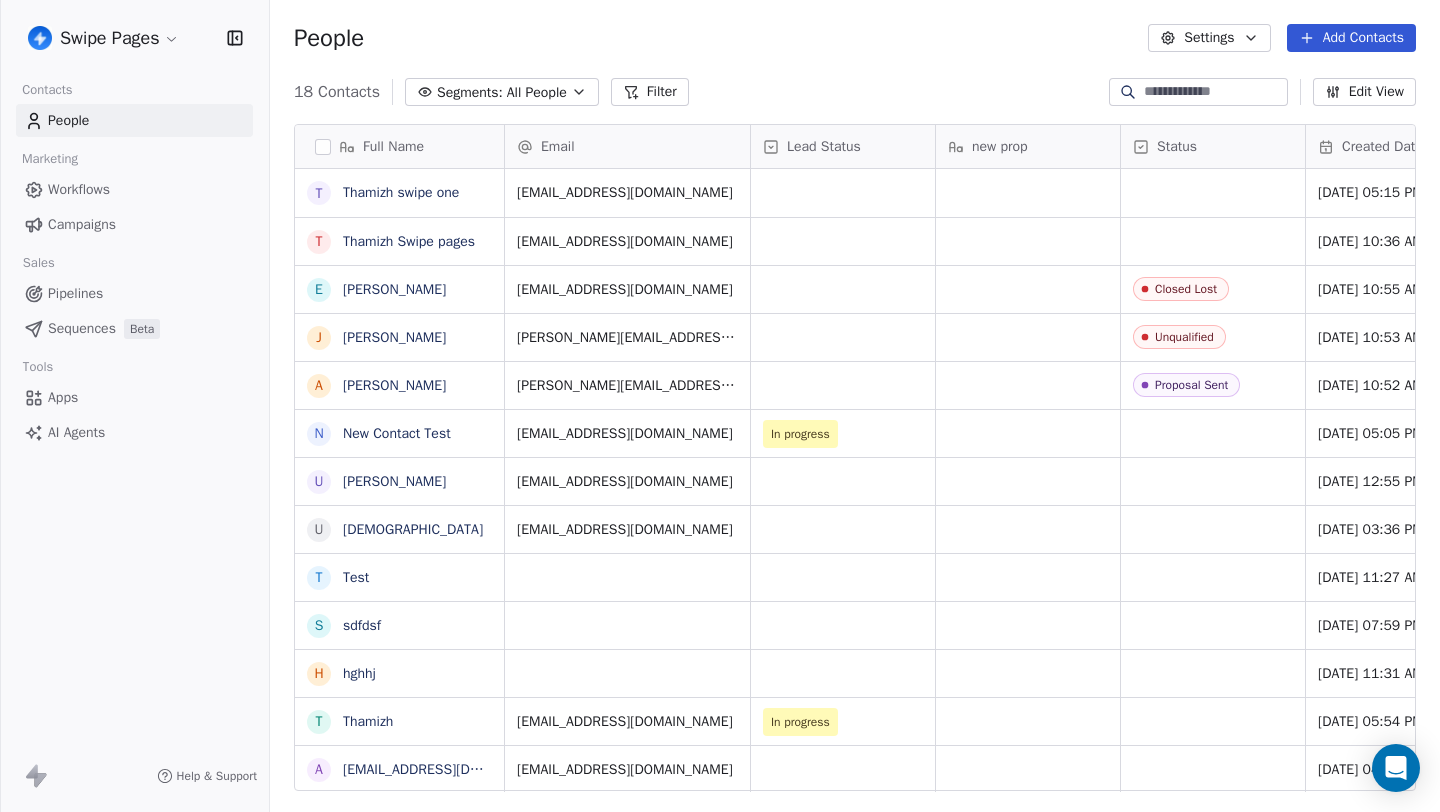 click on "Email" at bounding box center (558, 147) 